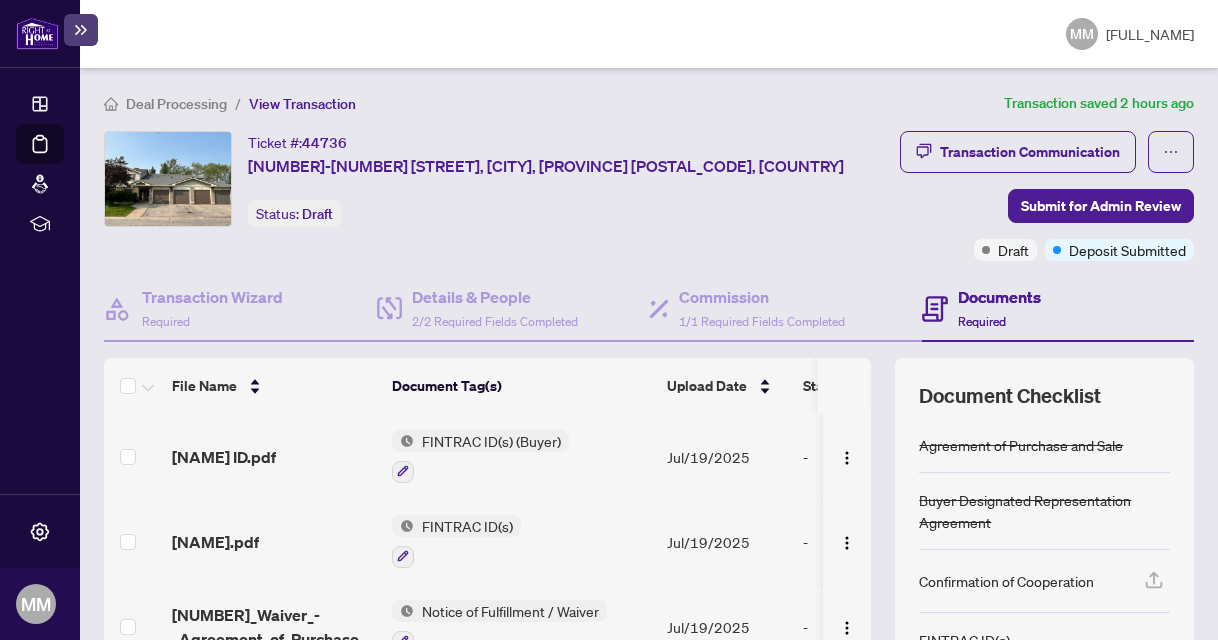 scroll, scrollTop: 0, scrollLeft: 0, axis: both 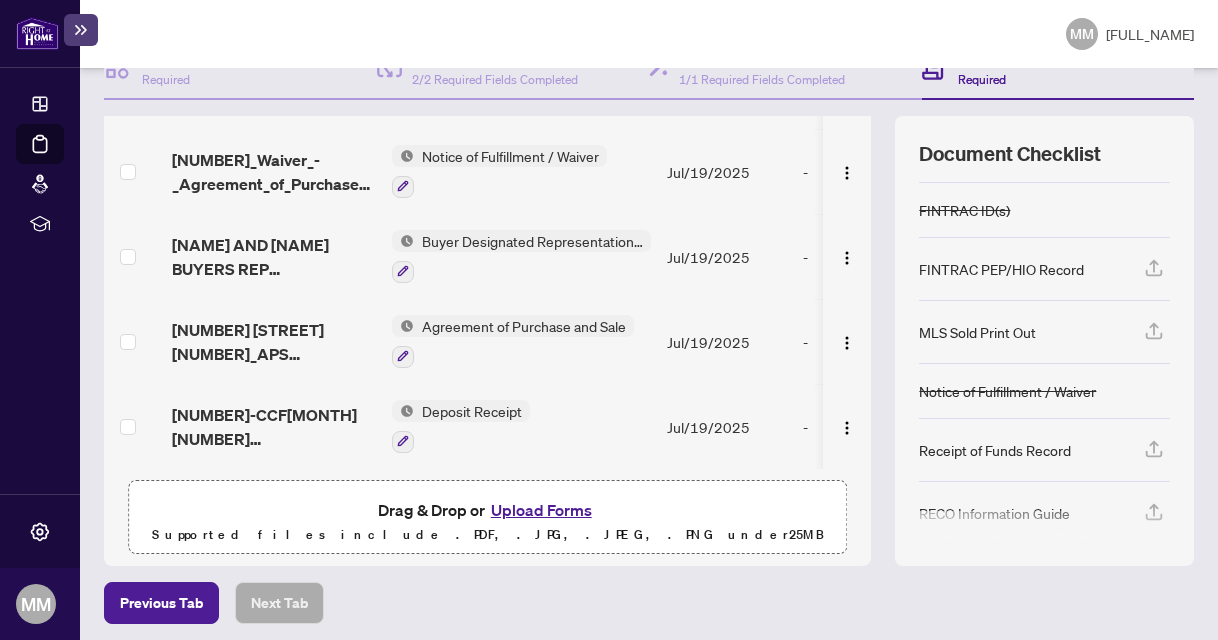 click 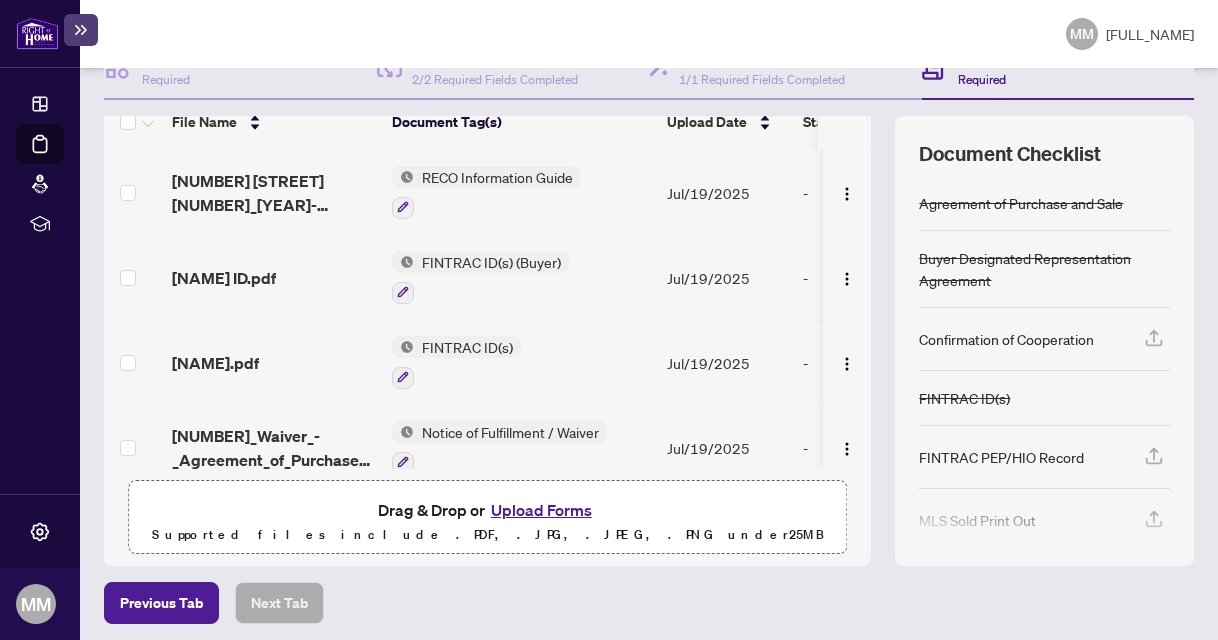 scroll, scrollTop: 0, scrollLeft: 0, axis: both 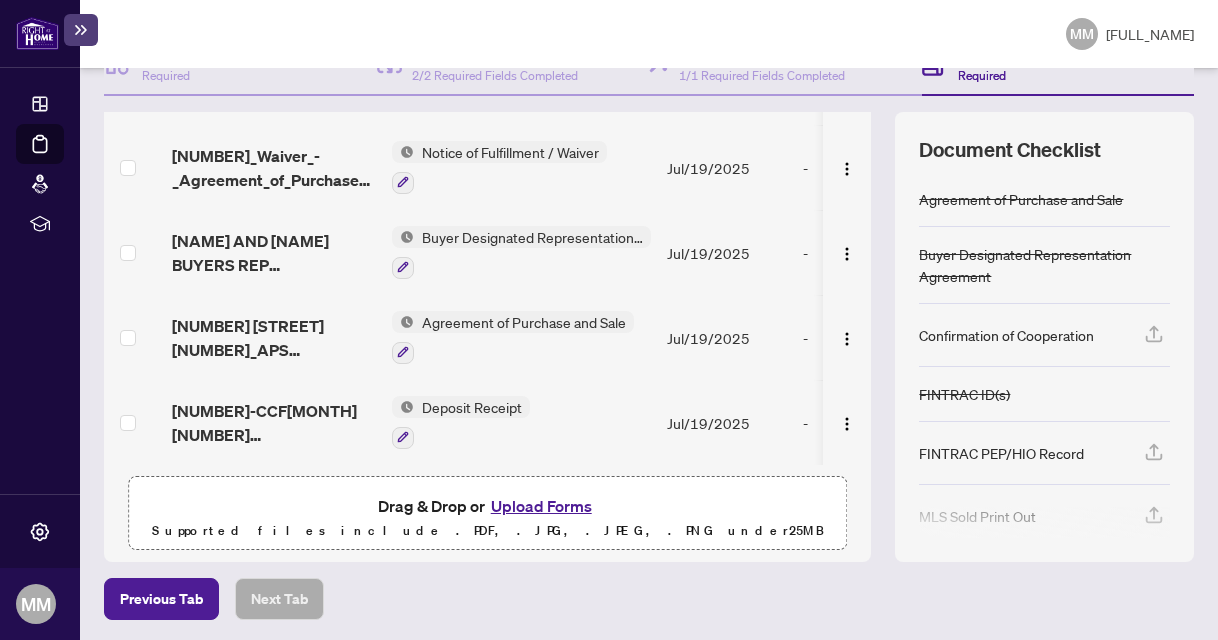 click on "Upload Forms" at bounding box center (541, 506) 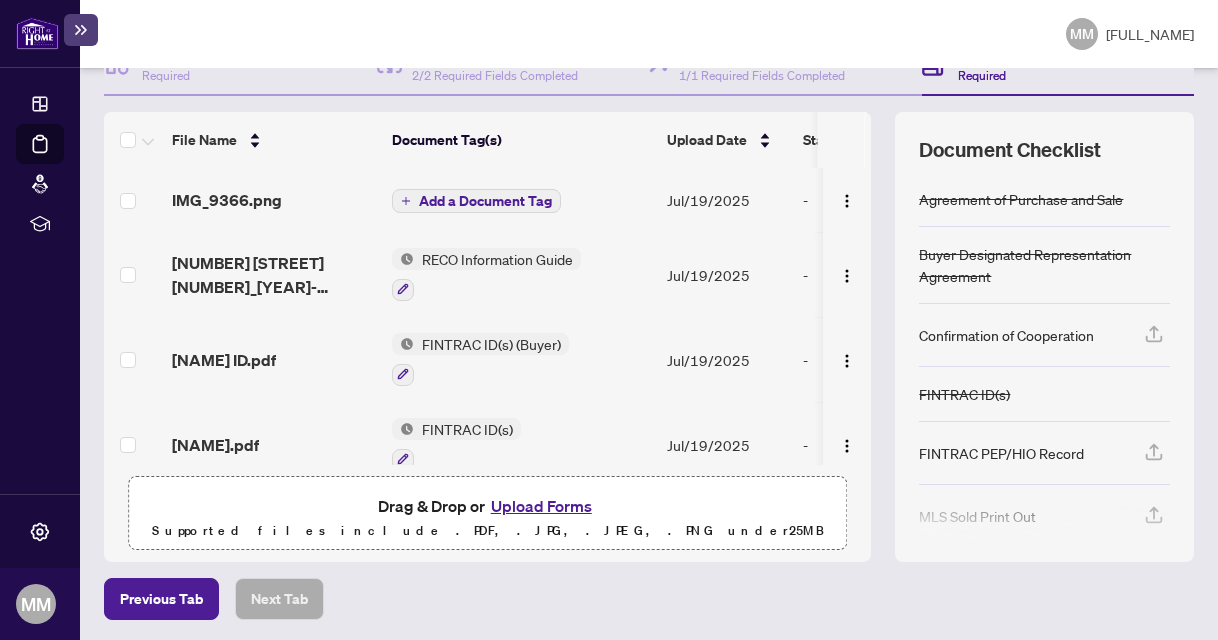 drag, startPoint x: 514, startPoint y: 196, endPoint x: 454, endPoint y: 201, distance: 60.207973 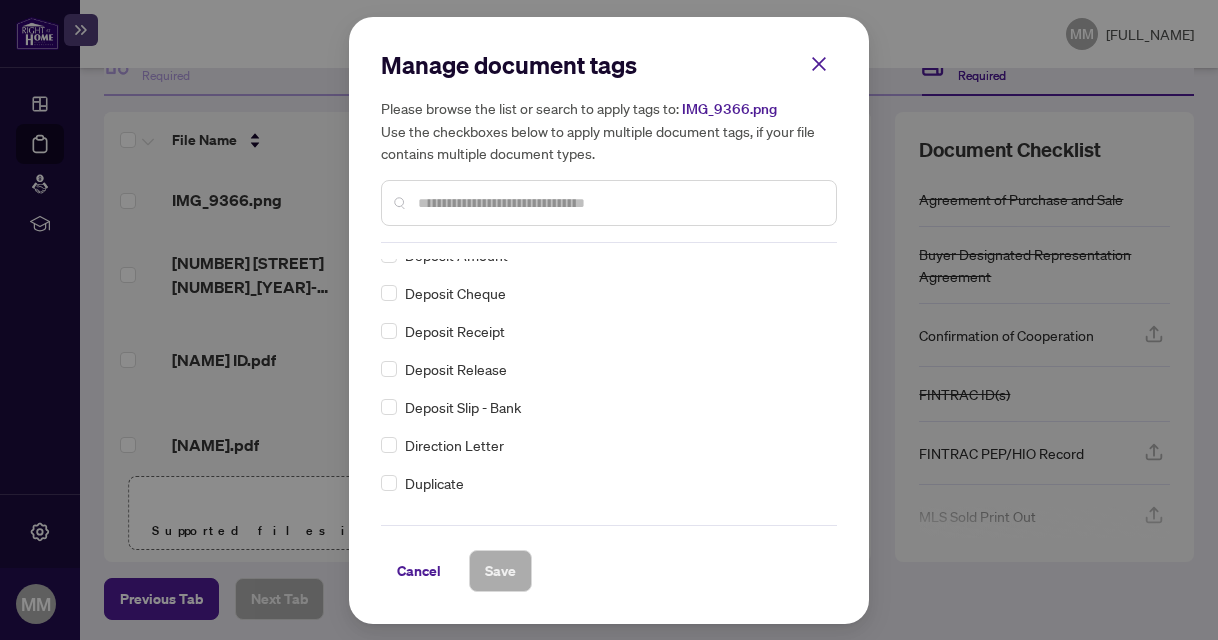 scroll, scrollTop: 1458, scrollLeft: 0, axis: vertical 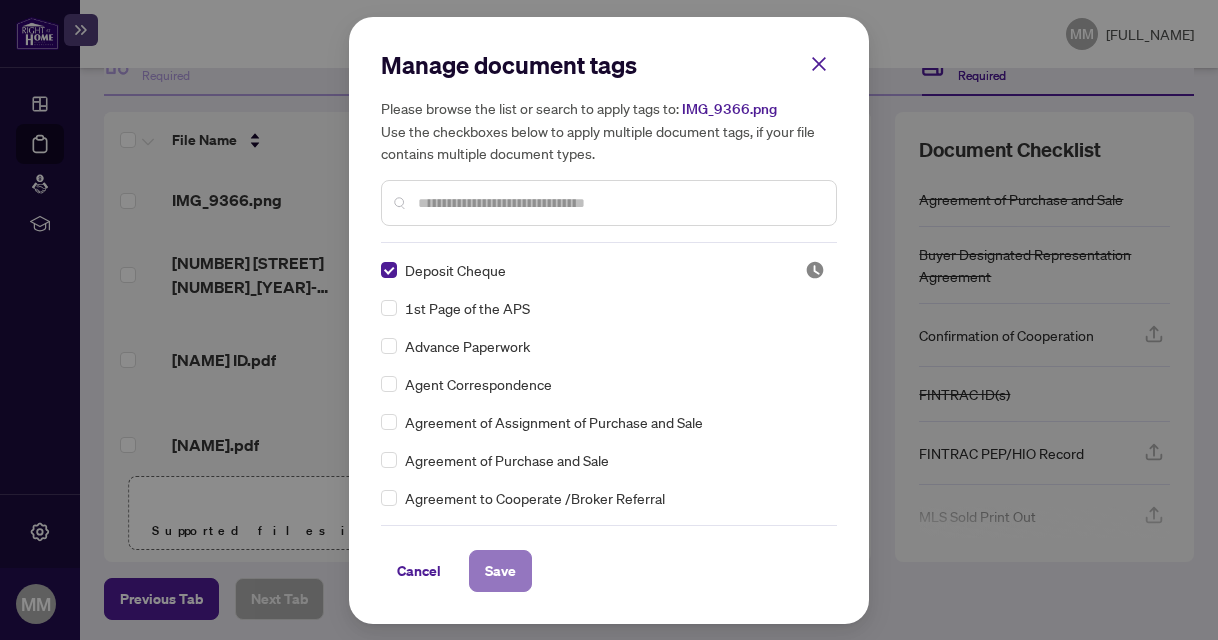 click on "Save" at bounding box center [500, 571] 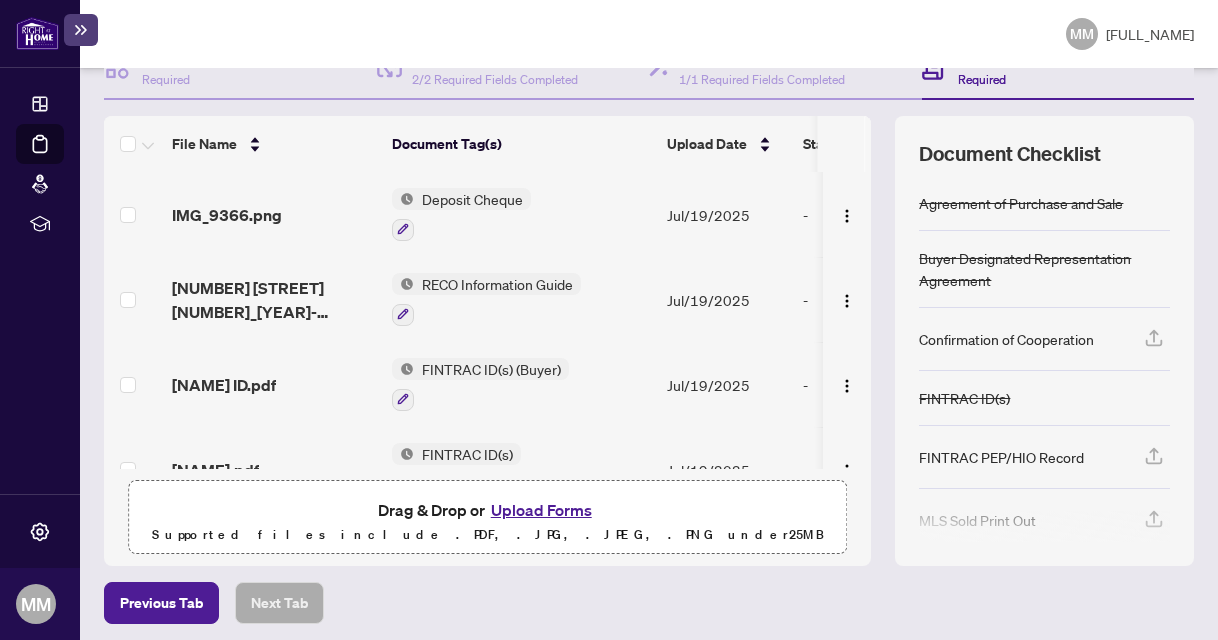 scroll, scrollTop: 244, scrollLeft: 0, axis: vertical 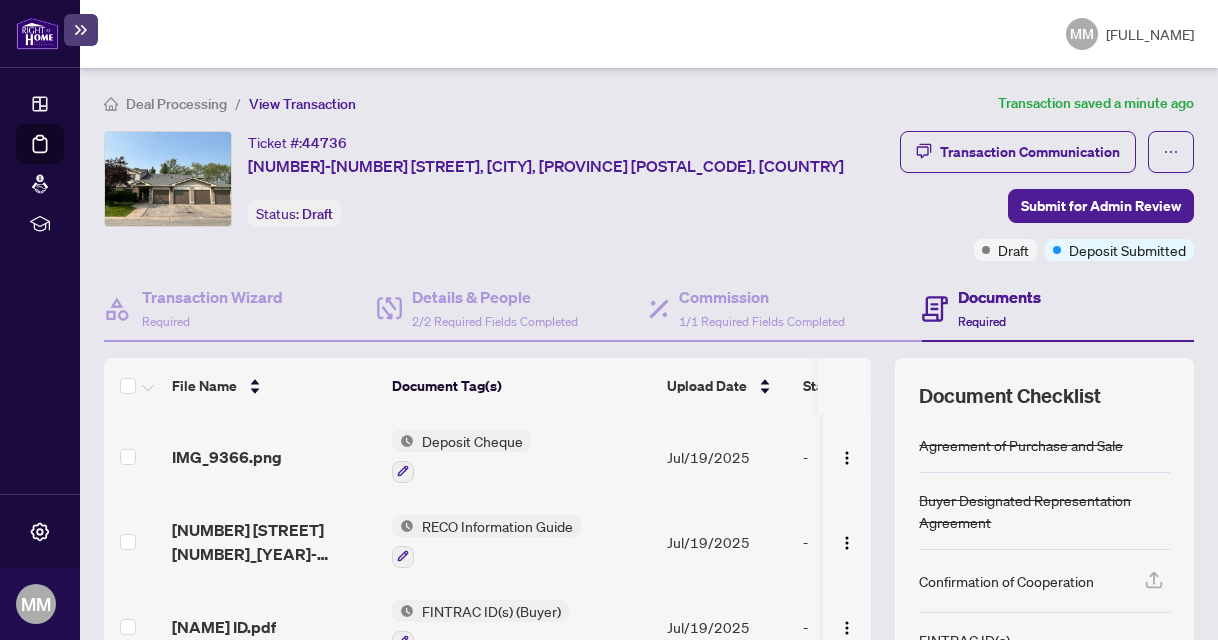 click on "Deposit Cheque" at bounding box center (472, 441) 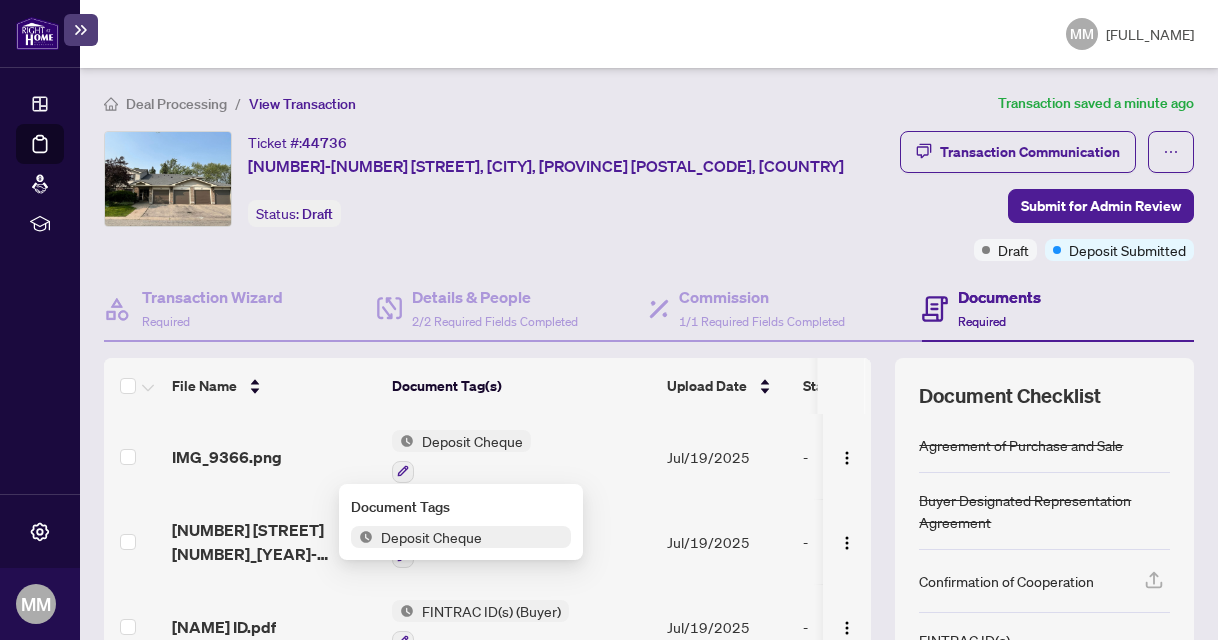 click on "Deposit Cheque" at bounding box center (431, 537) 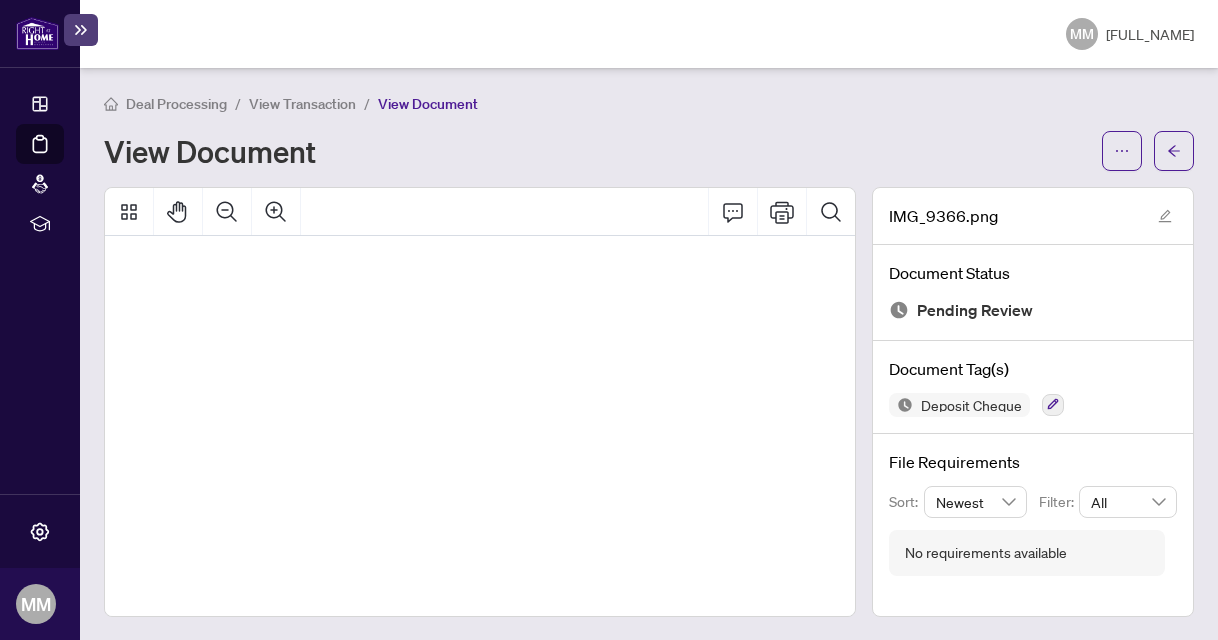 scroll, scrollTop: 694, scrollLeft: 333, axis: both 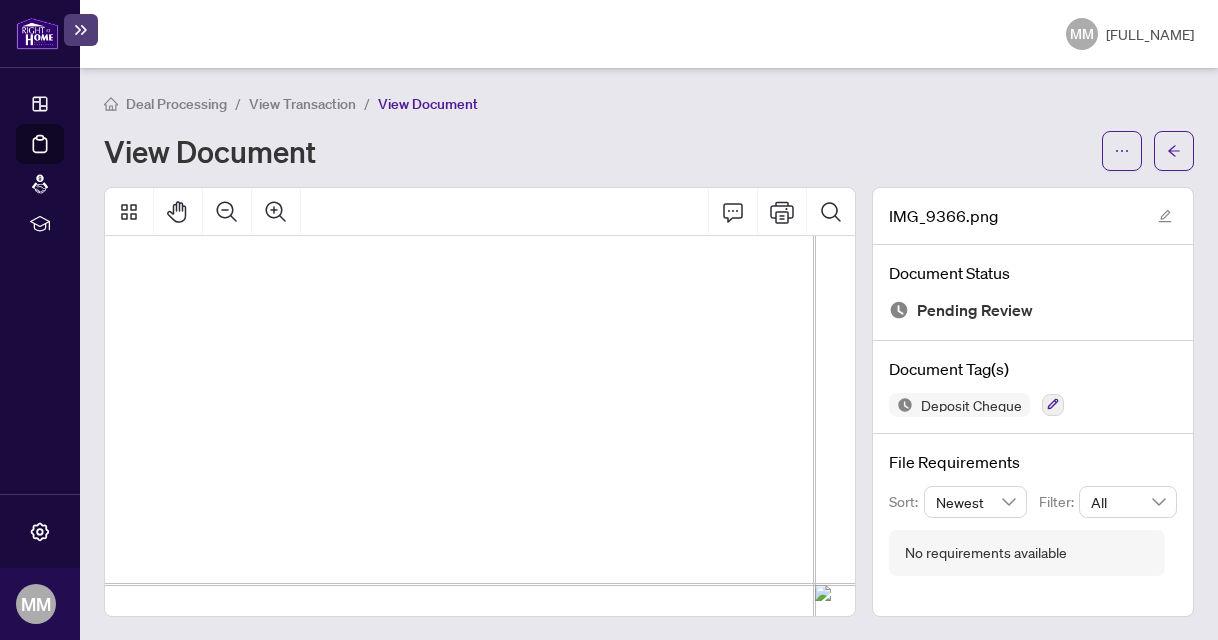 drag, startPoint x: 728, startPoint y: 410, endPoint x: 492, endPoint y: 385, distance: 237.32047 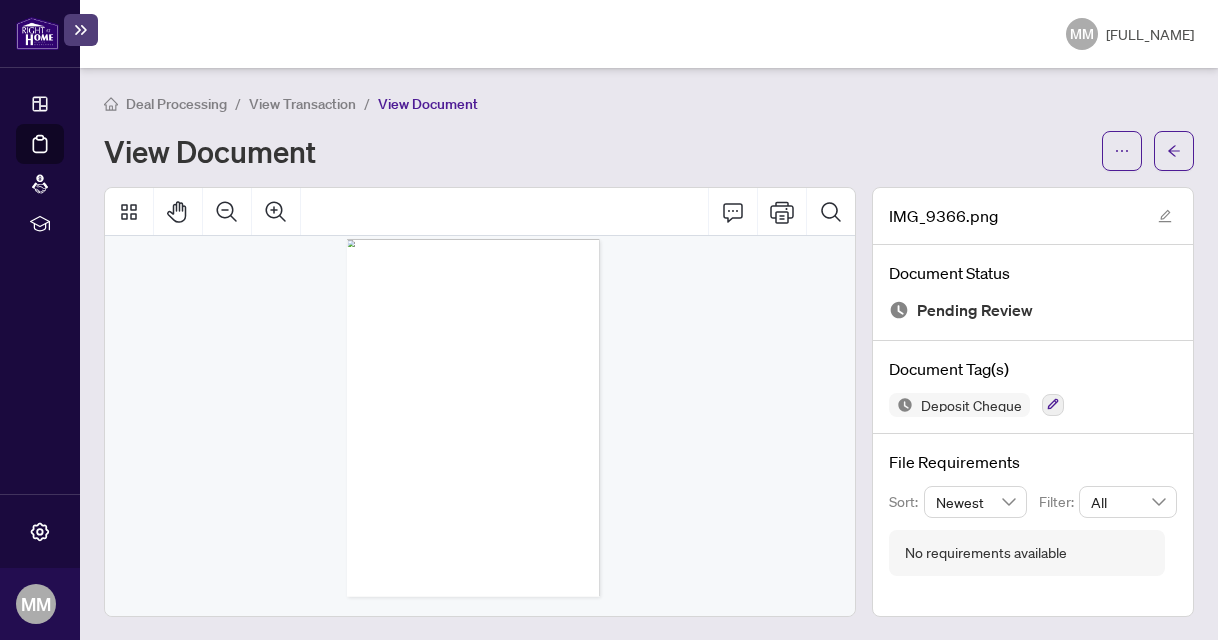 scroll, scrollTop: 16, scrollLeft: 0, axis: vertical 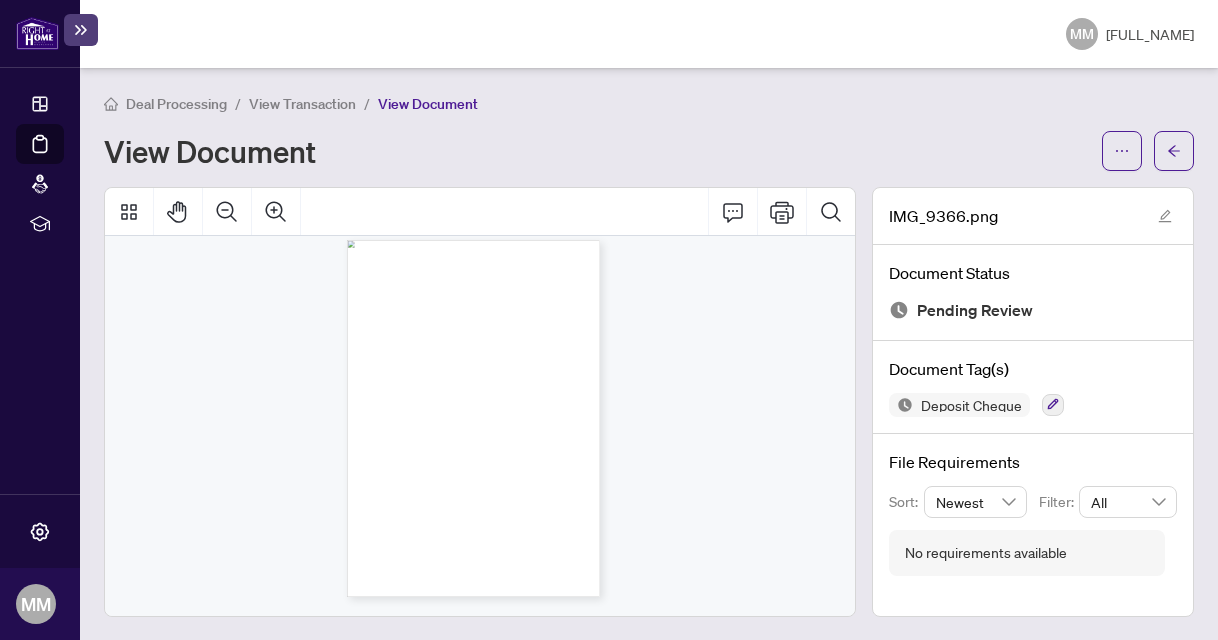 drag, startPoint x: 419, startPoint y: 347, endPoint x: 488, endPoint y: 483, distance: 152.50246 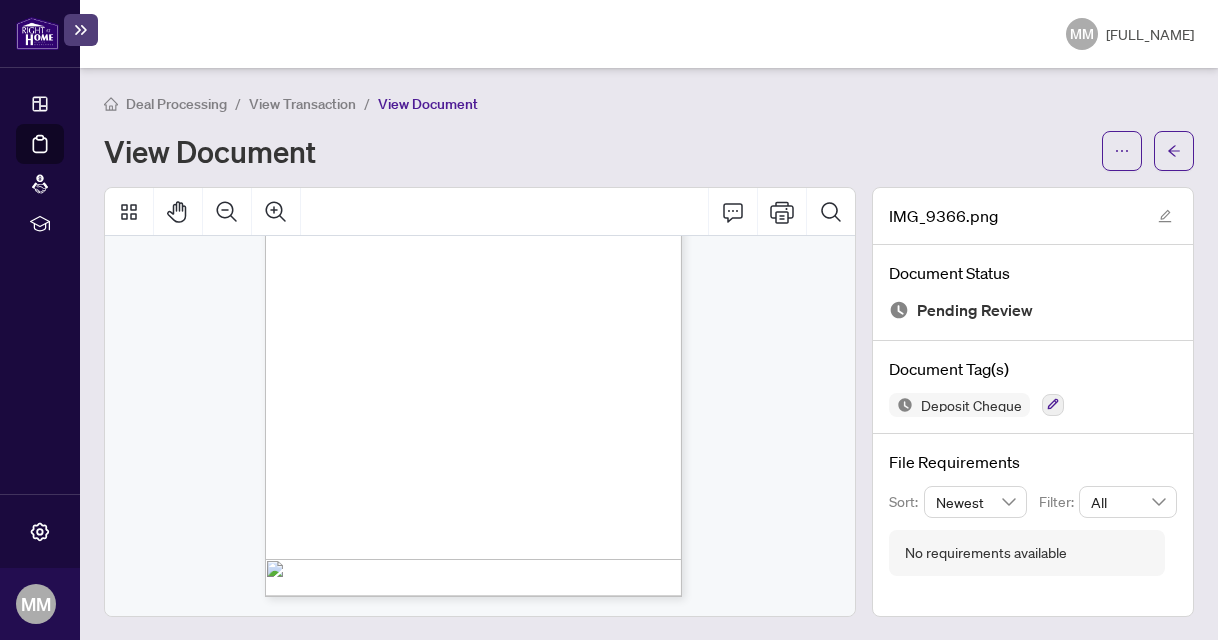 scroll, scrollTop: 129, scrollLeft: 0, axis: vertical 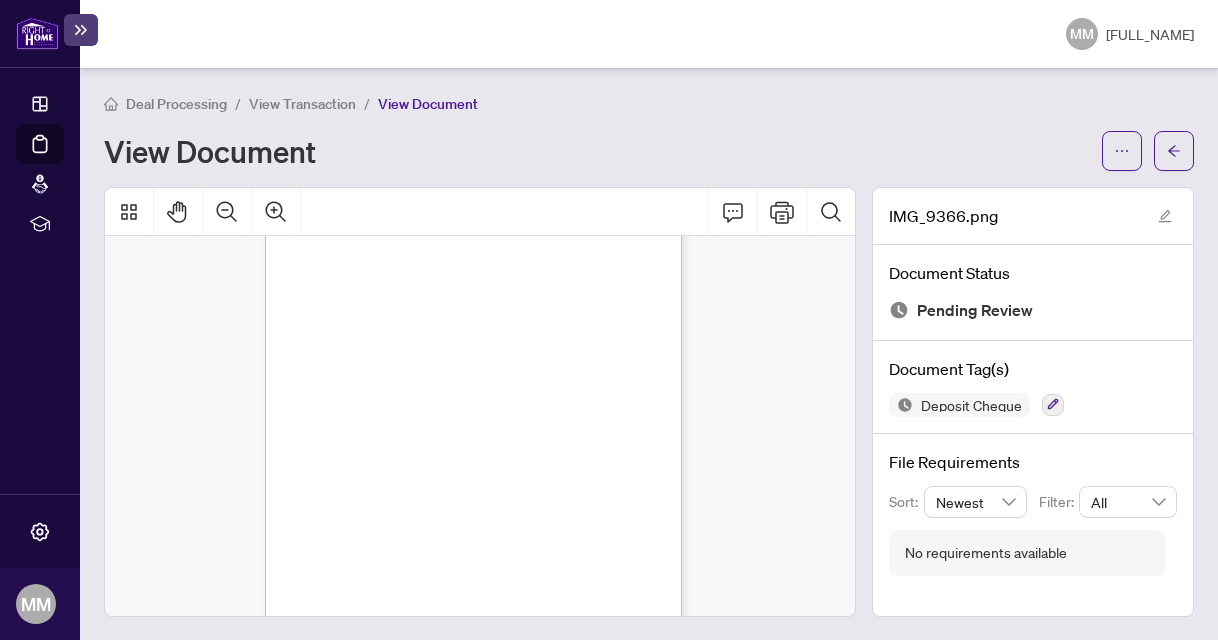 drag, startPoint x: 391, startPoint y: 313, endPoint x: 410, endPoint y: 381, distance: 70.60453 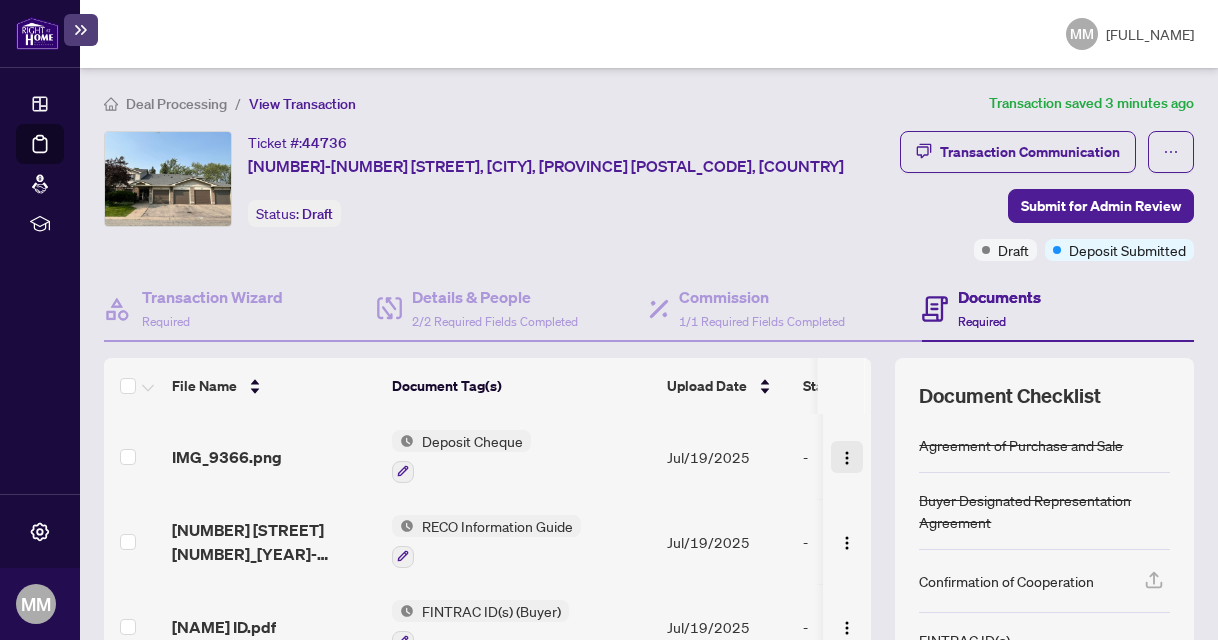 drag, startPoint x: 534, startPoint y: 436, endPoint x: 828, endPoint y: 453, distance: 294.4911 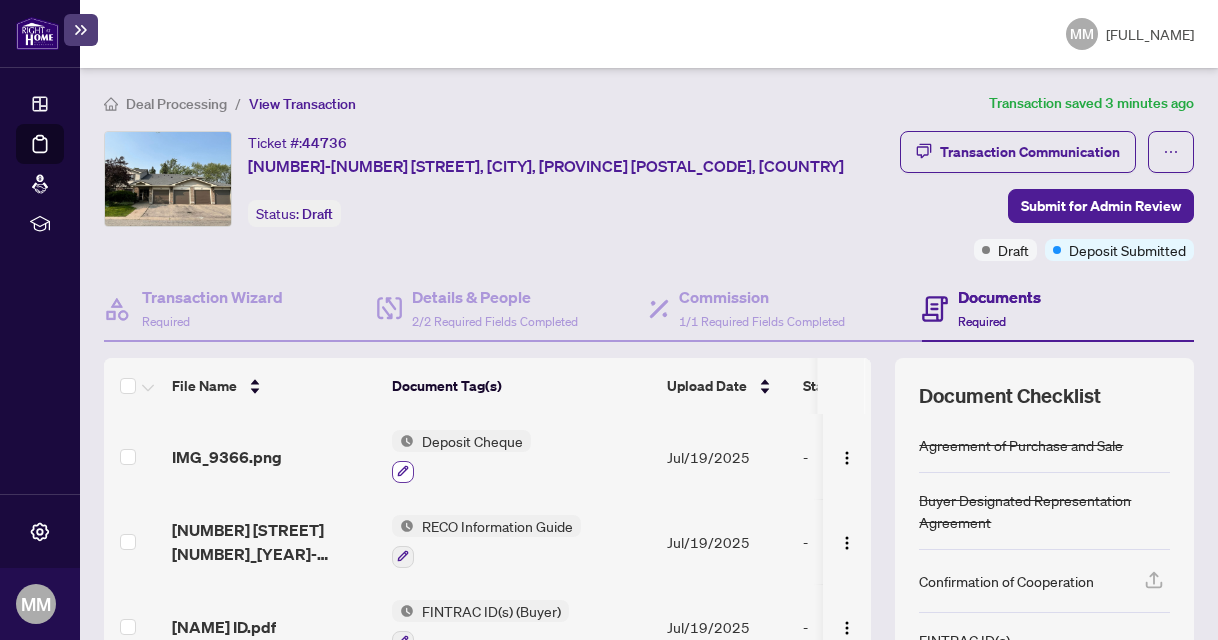 click 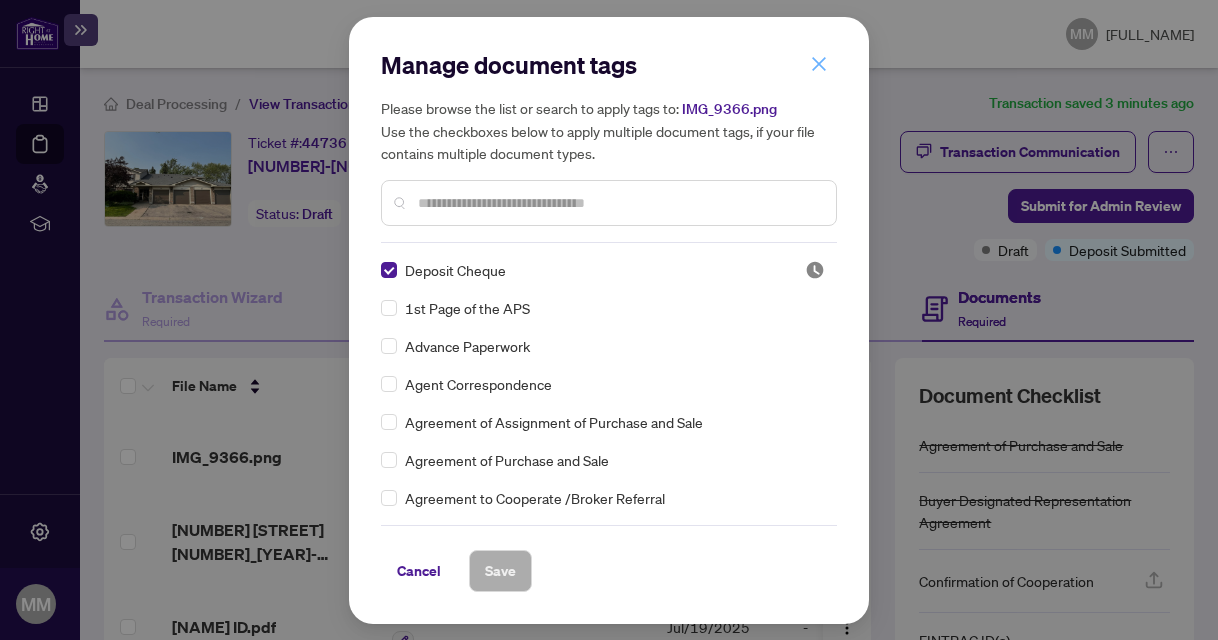 click 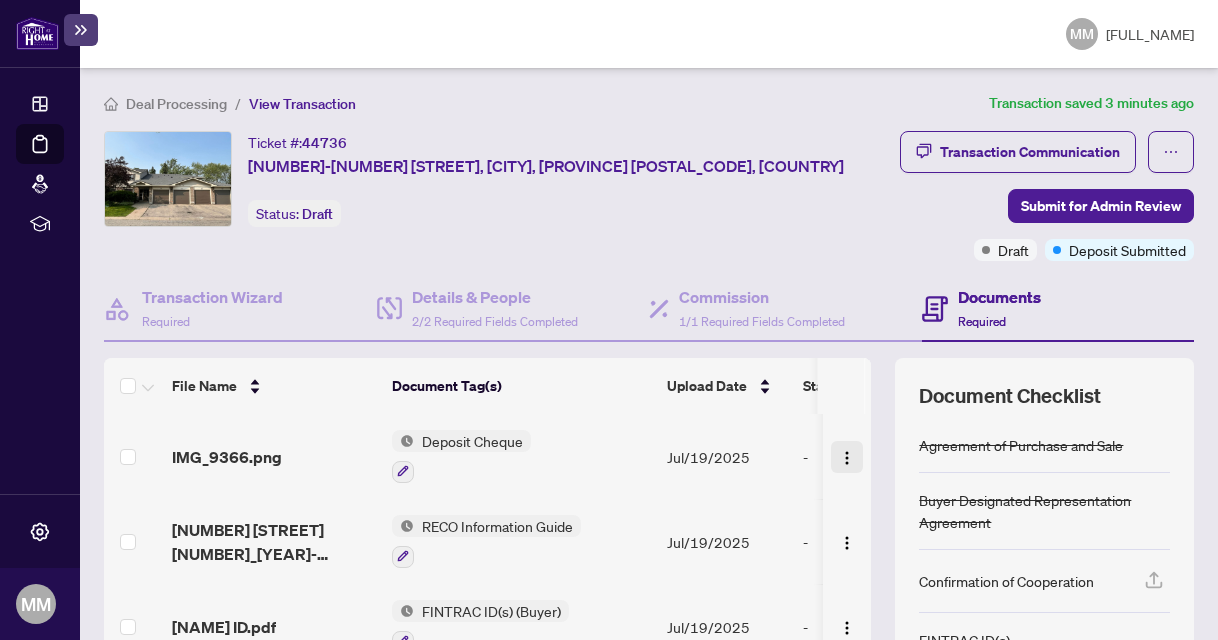 click at bounding box center [847, 458] 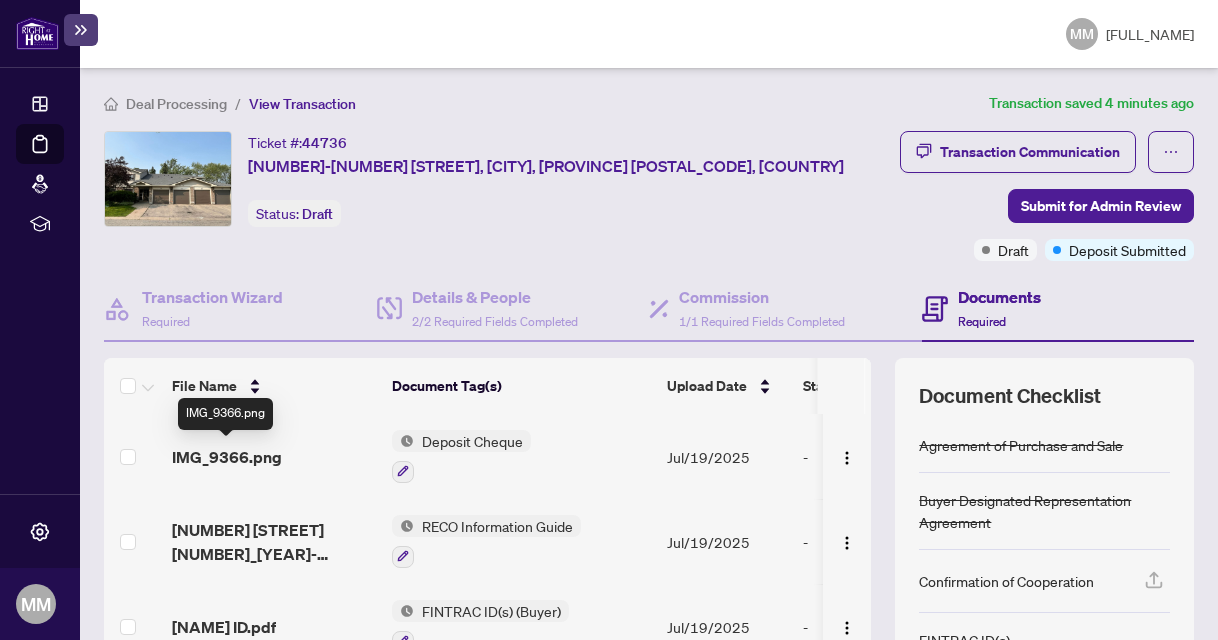 click on "IMG_9366.png" at bounding box center [227, 457] 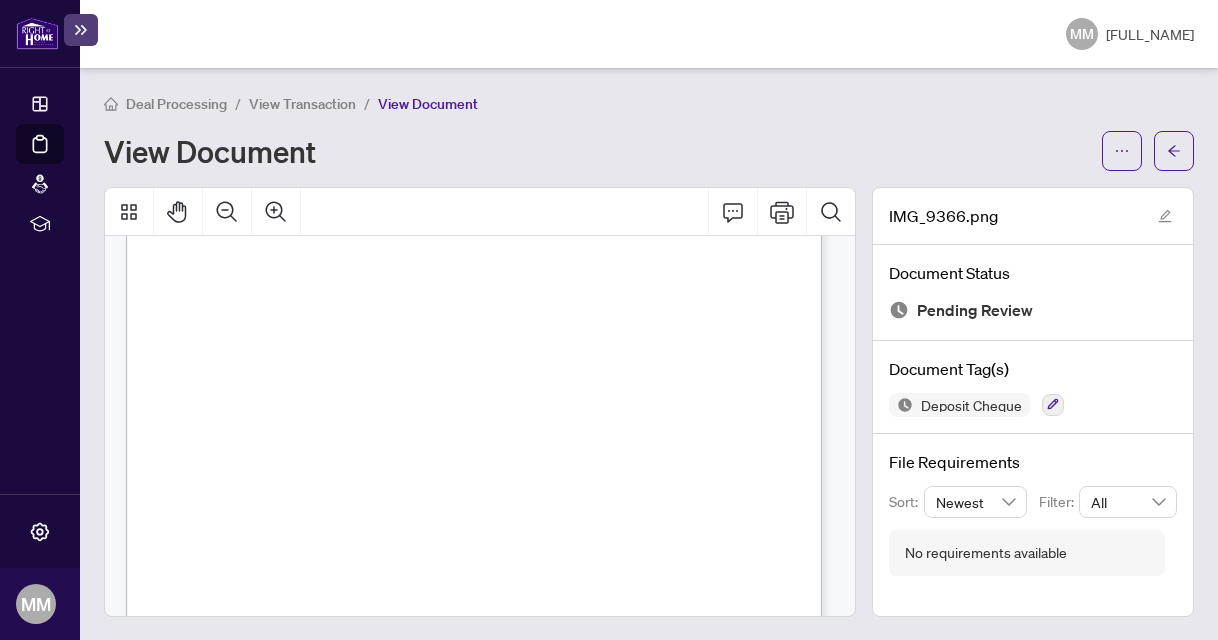 scroll, scrollTop: 0, scrollLeft: 0, axis: both 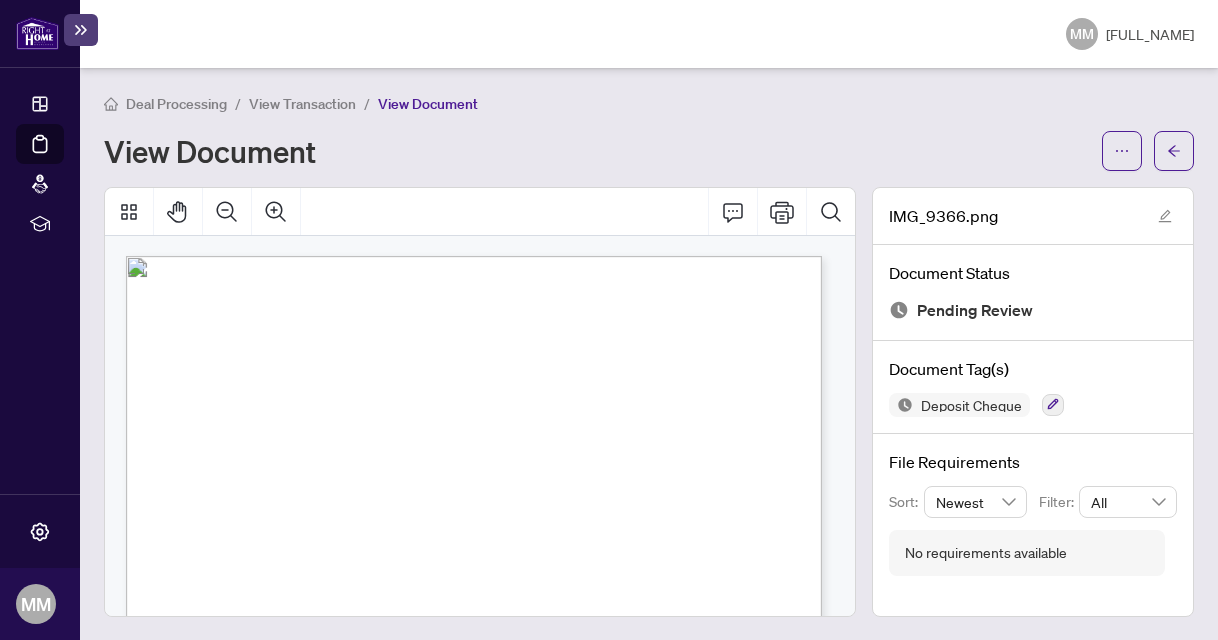 click on "View Transaction" at bounding box center [302, 104] 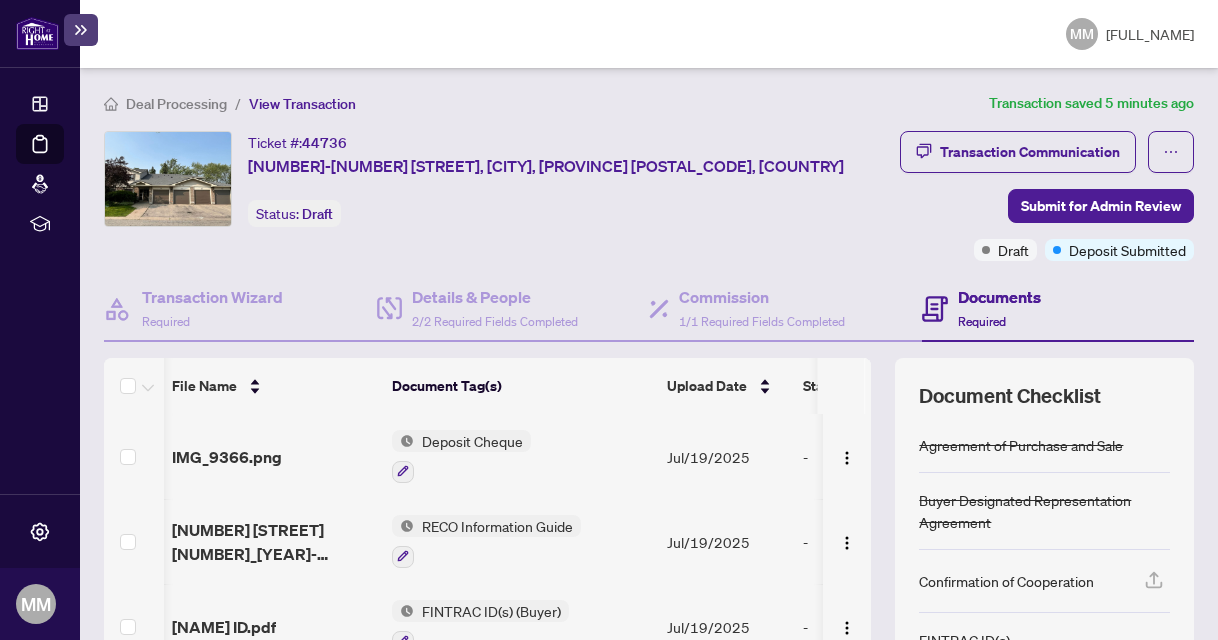 scroll, scrollTop: 0, scrollLeft: 10, axis: horizontal 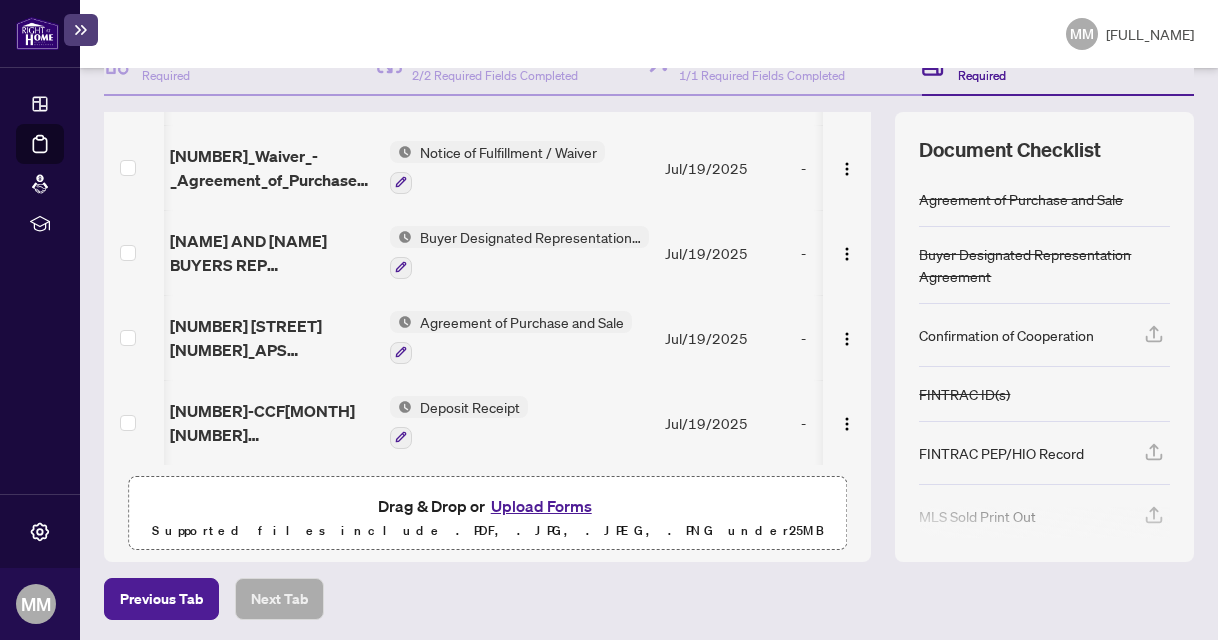 click on "Upload Forms" at bounding box center (541, 506) 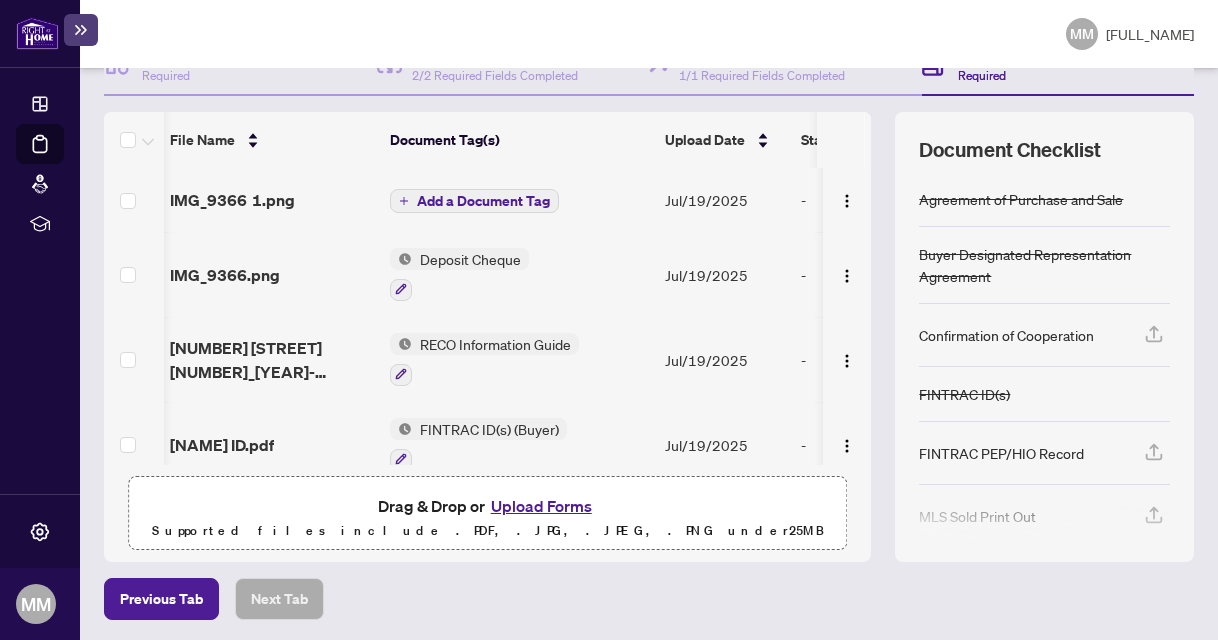 click on "Add a Document Tag" at bounding box center (483, 201) 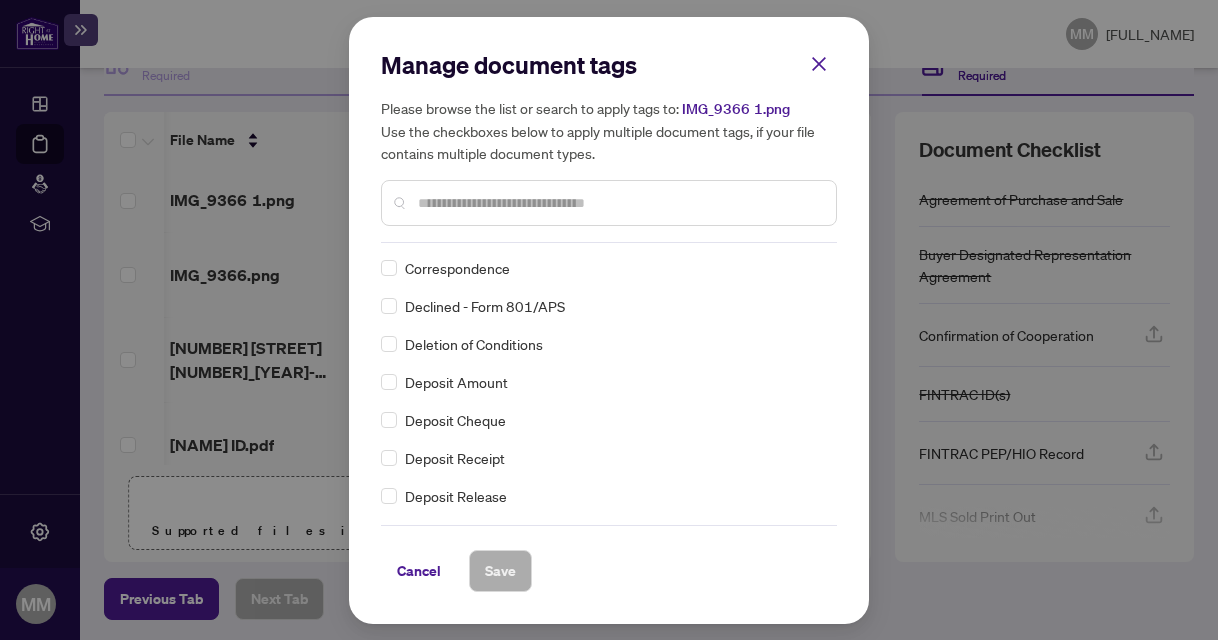 scroll, scrollTop: 1330, scrollLeft: 0, axis: vertical 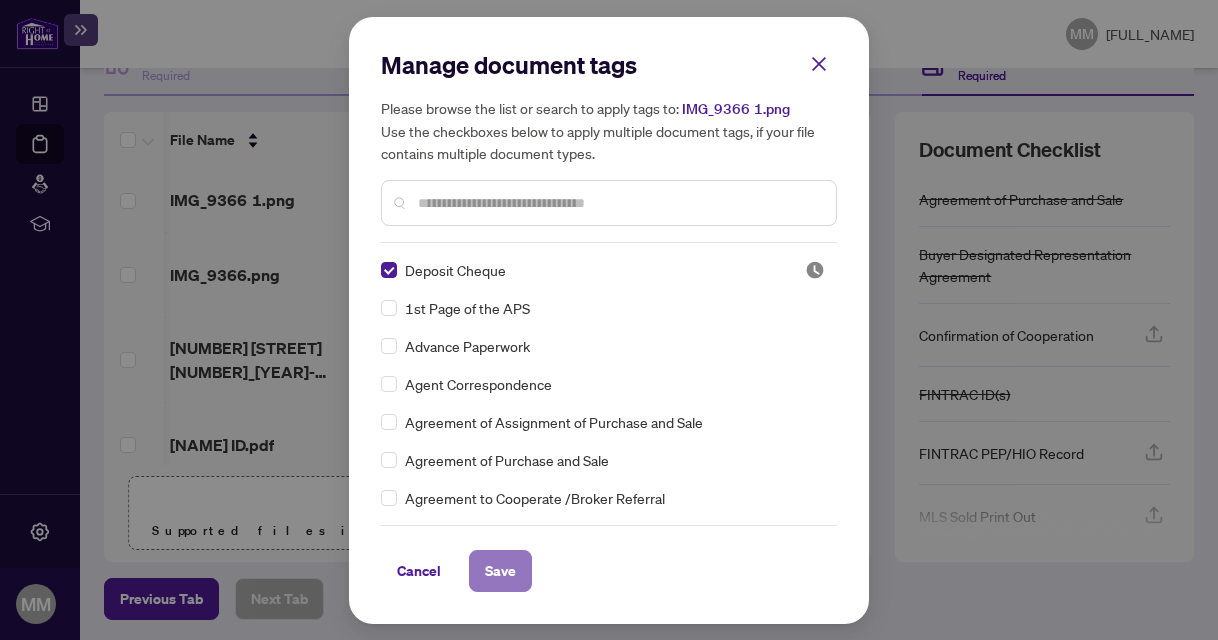click on "Save" at bounding box center (500, 571) 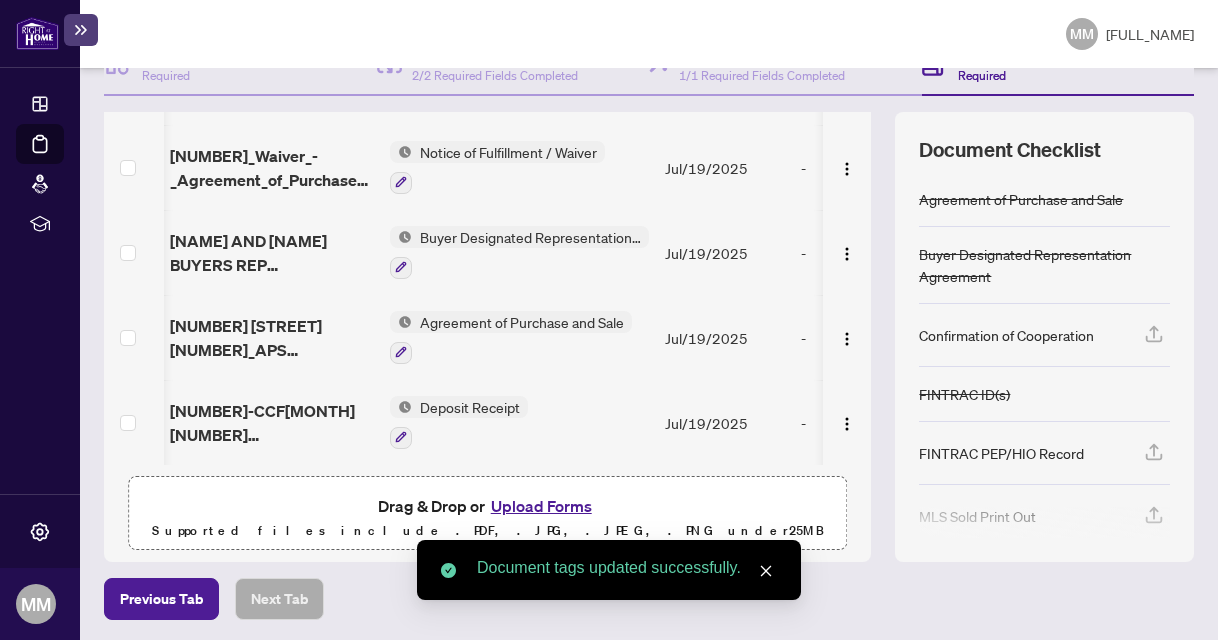 scroll, scrollTop: 0, scrollLeft: 0, axis: both 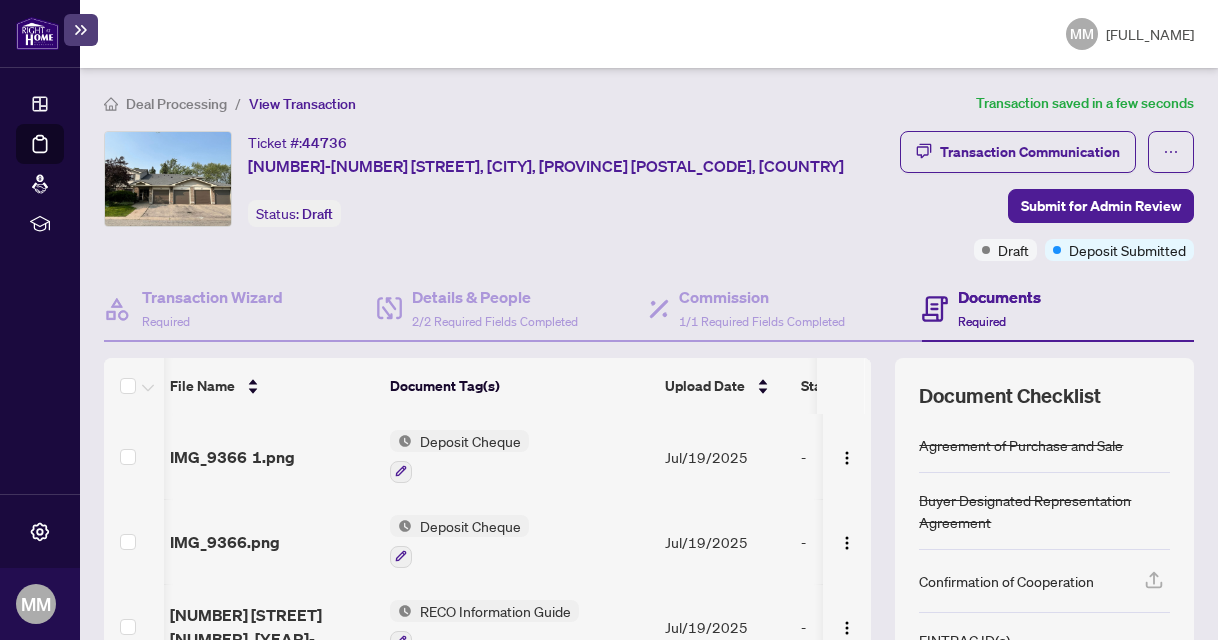 click on "Deposit Cheque" at bounding box center [470, 441] 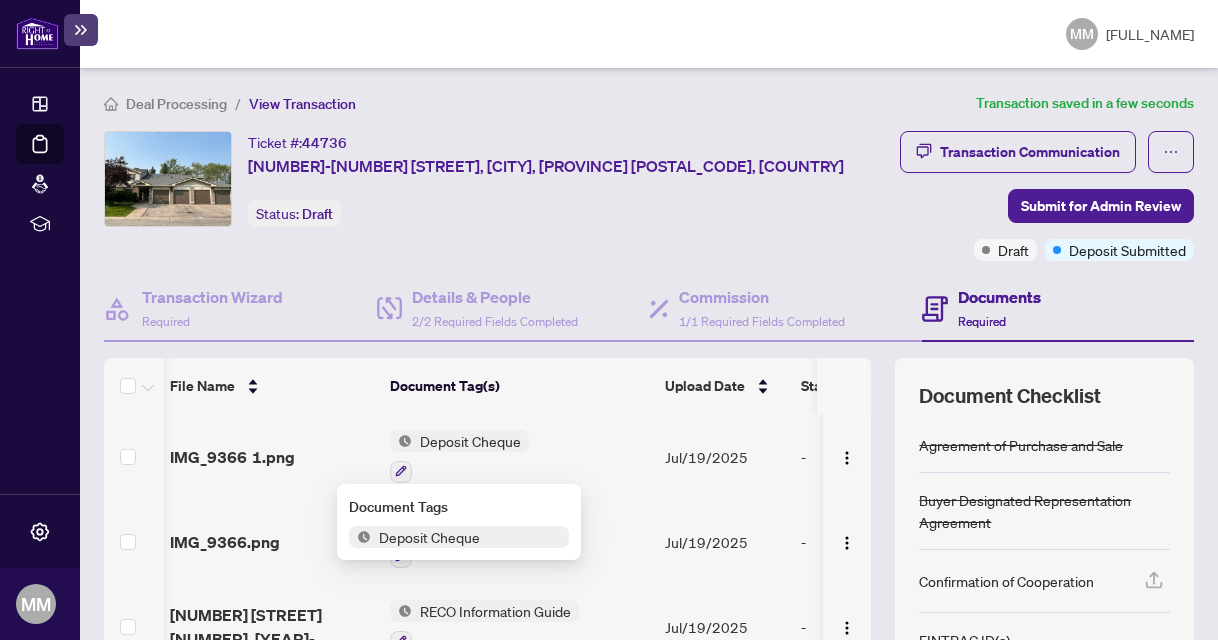 click on "Deposit Cheque" at bounding box center (429, 537) 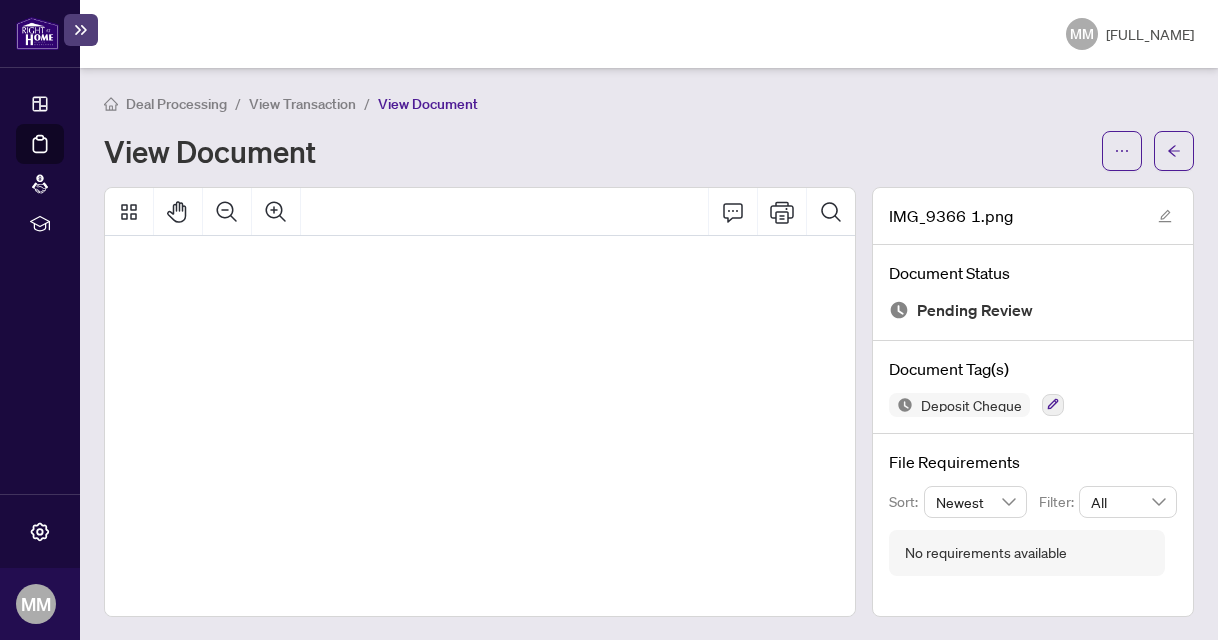 scroll, scrollTop: 531, scrollLeft: 109, axis: both 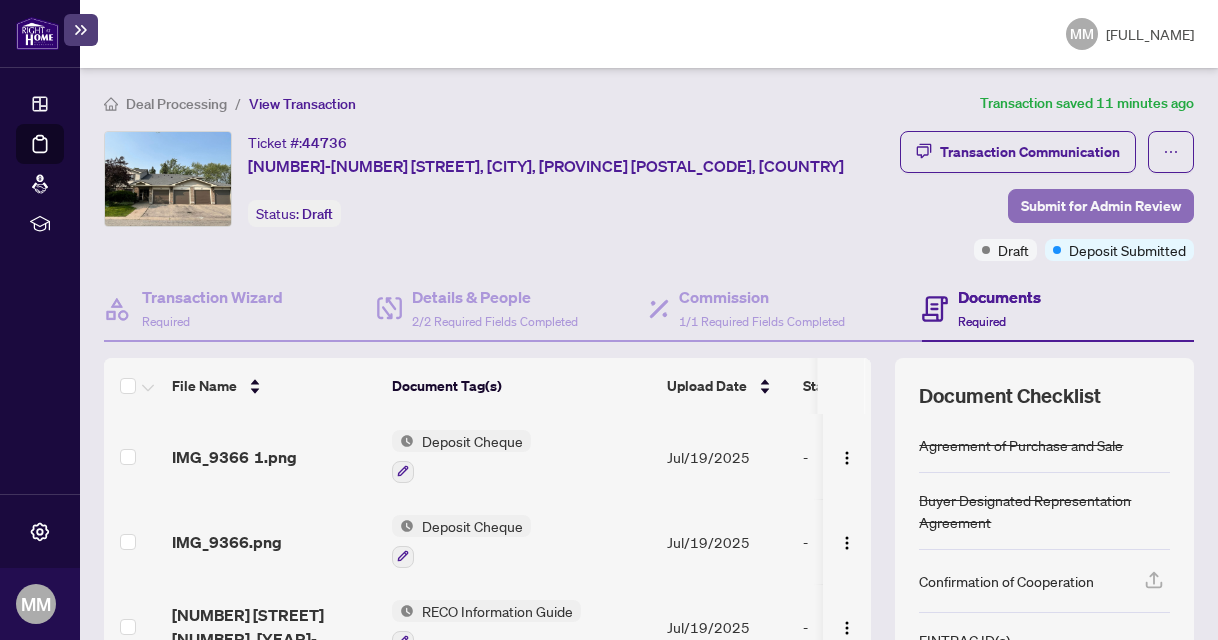click on "Submit for Admin Review" at bounding box center [1101, 206] 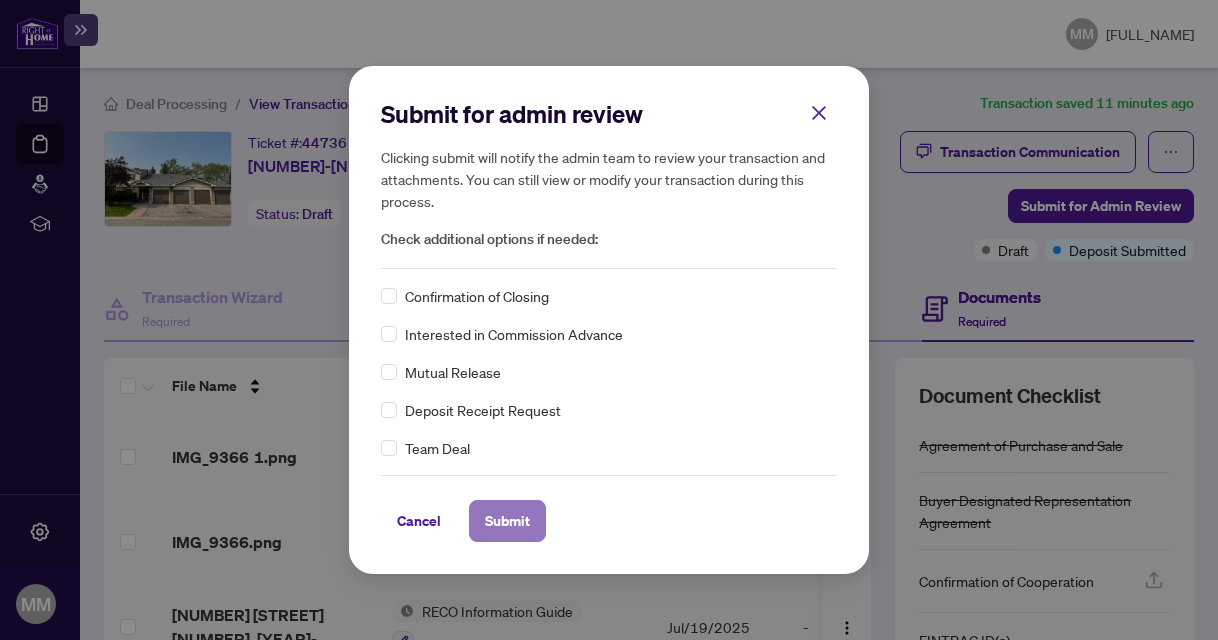 click on "Submit" at bounding box center [507, 521] 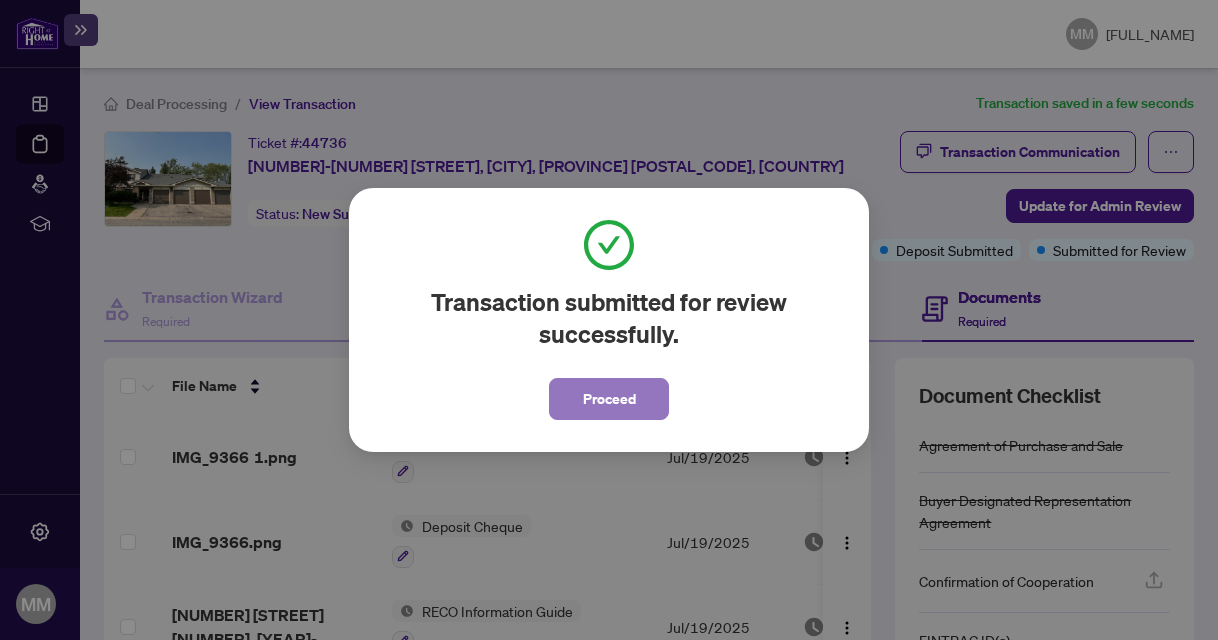 click on "Proceed" at bounding box center [609, 399] 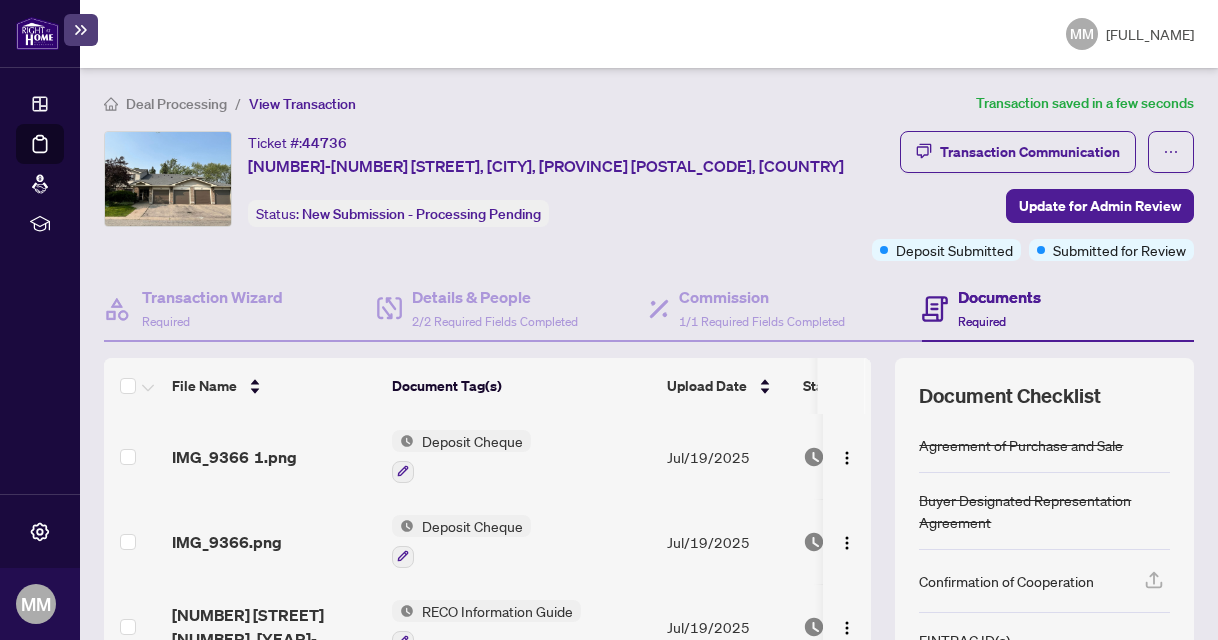 click on "Deal Processing" at bounding box center [176, 104] 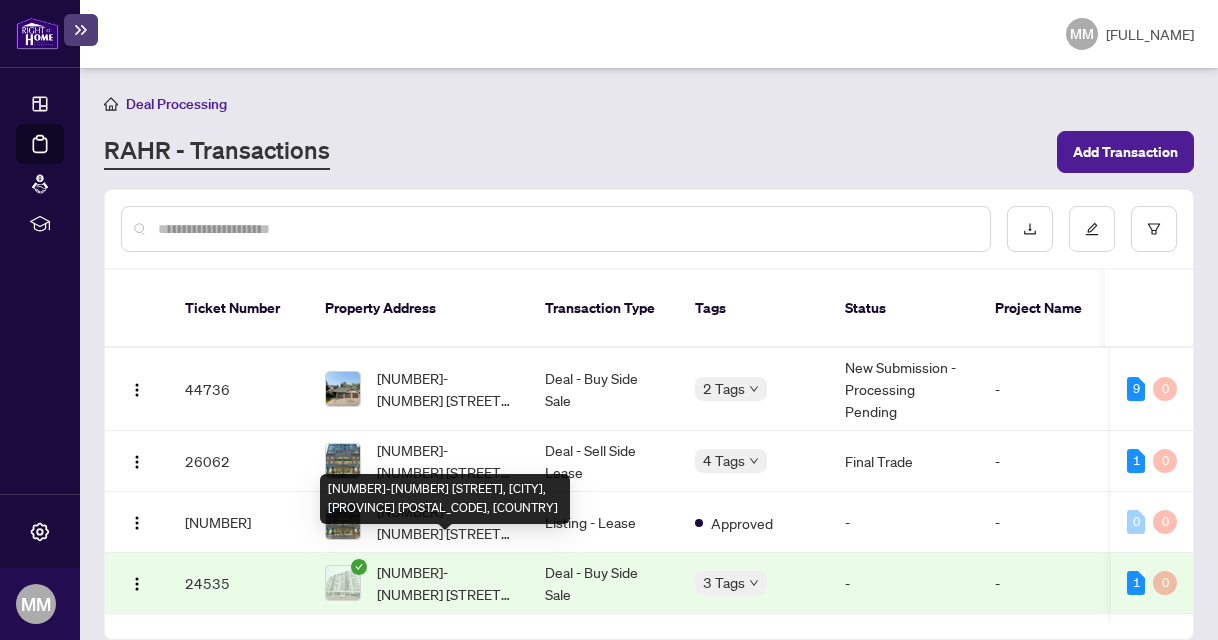 click on "[NUMBER]-[NUMBER] [STREET], [CITY], [PROVINCE] [POSTAL_CODE], [COUNTRY]" at bounding box center (445, 583) 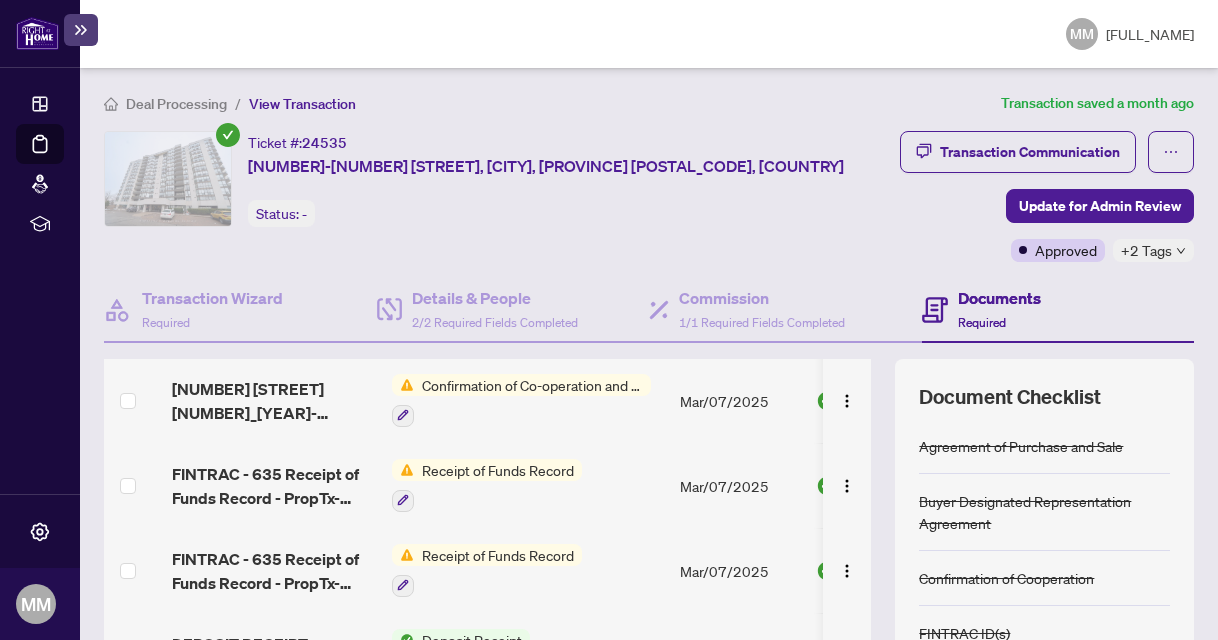 scroll, scrollTop: 402, scrollLeft: 0, axis: vertical 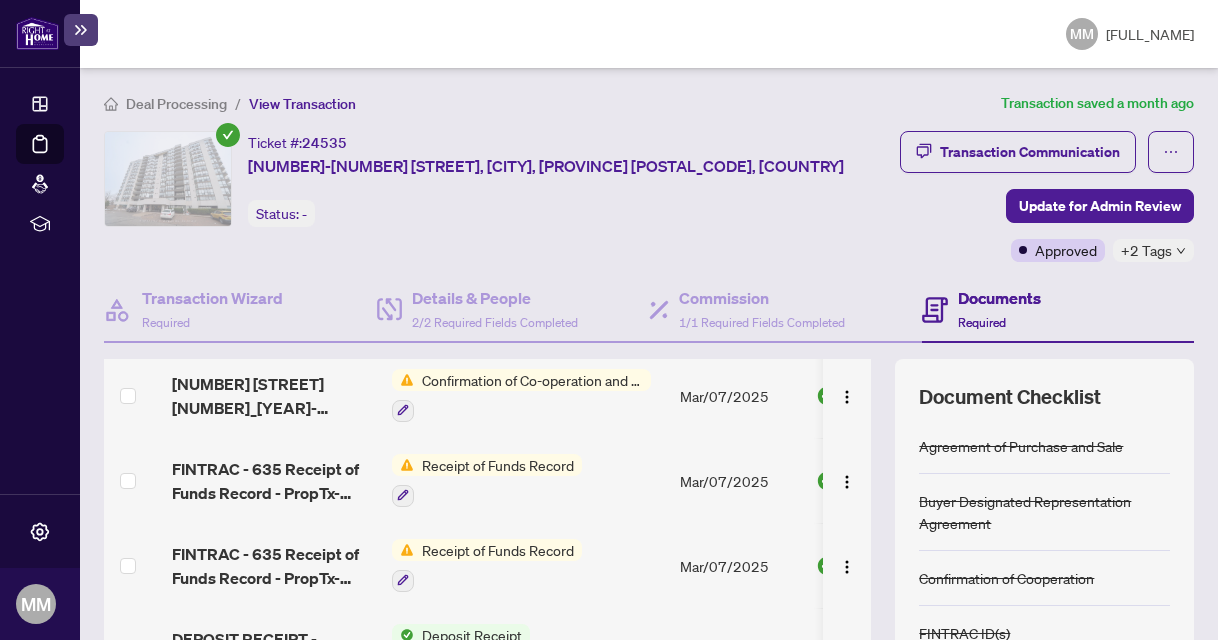 click on "Receipt of Funds Record" at bounding box center (498, 465) 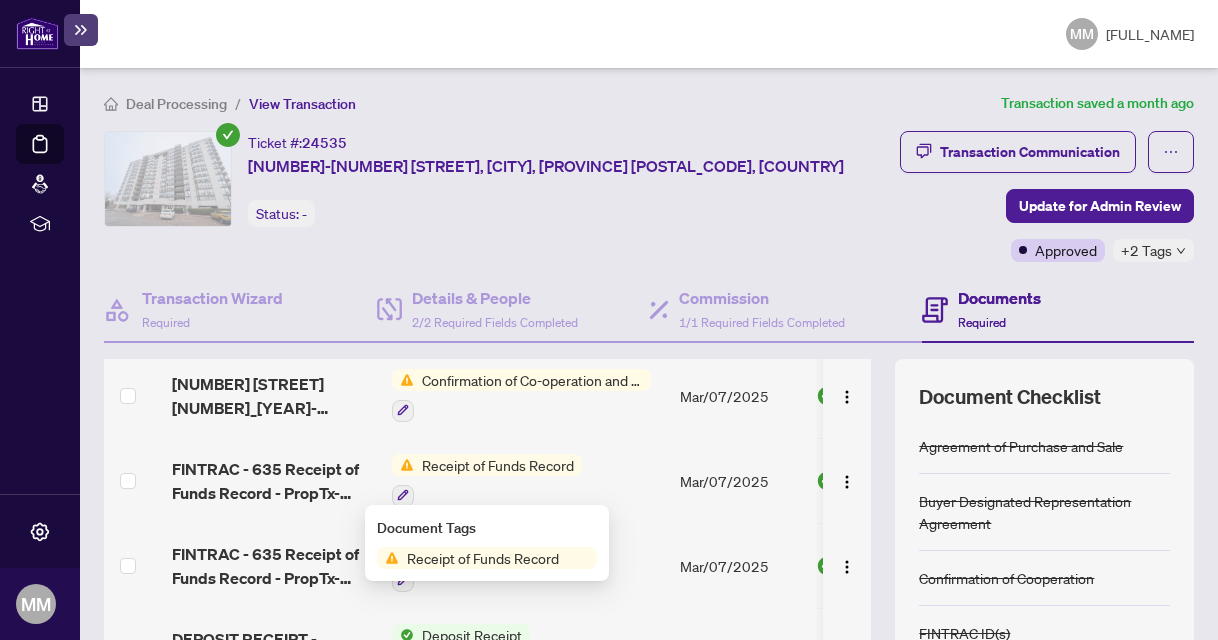 click on "Receipt of Funds Record" at bounding box center [483, 558] 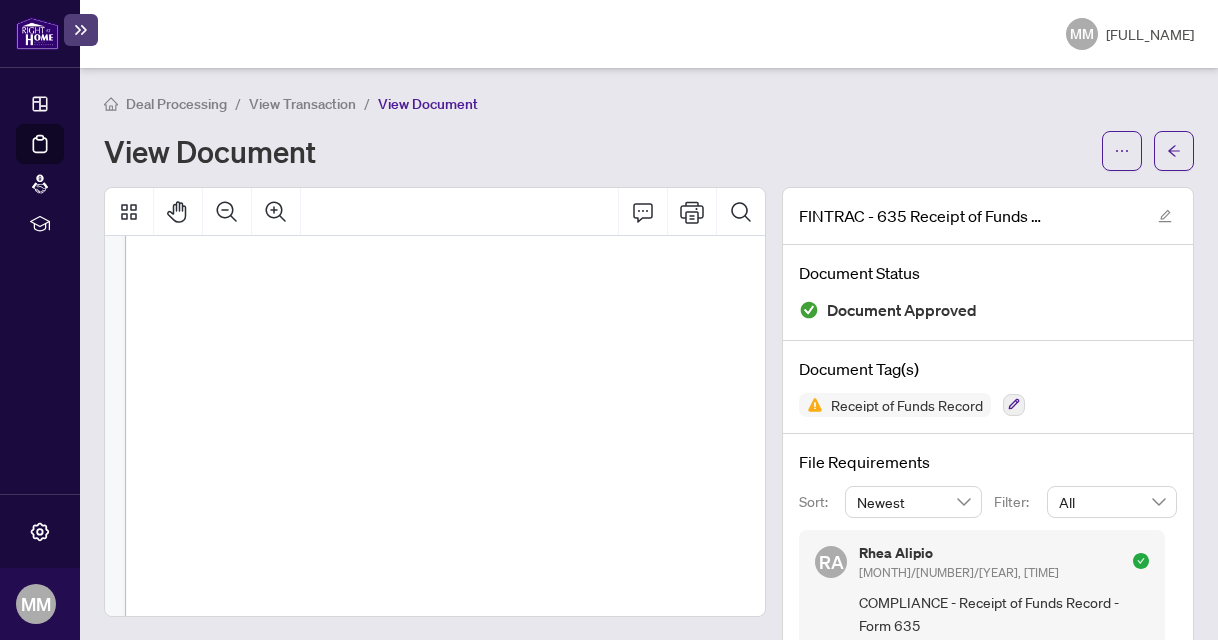 scroll, scrollTop: 453, scrollLeft: 0, axis: vertical 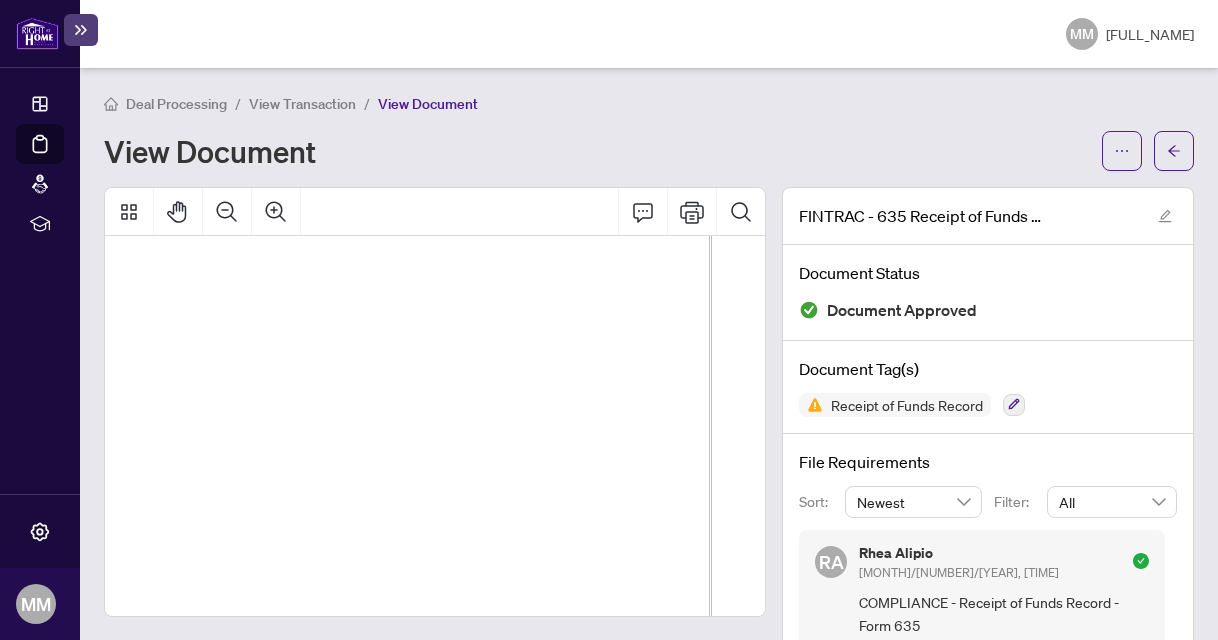 click on "Deal Processing" at bounding box center (176, 104) 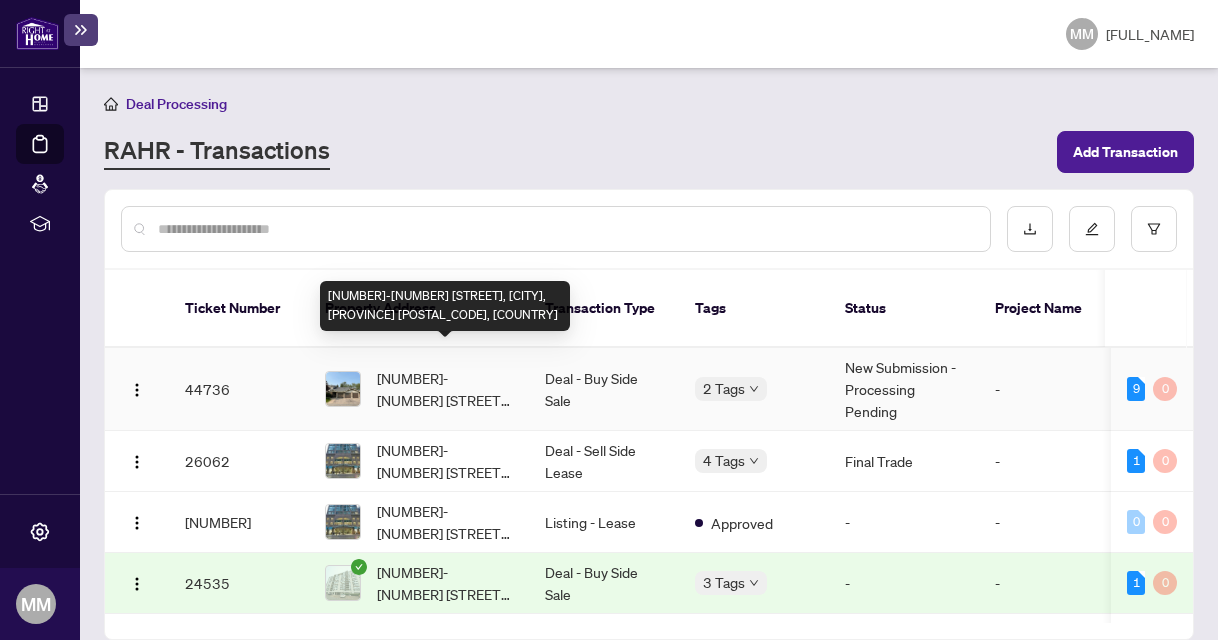 click on "[NUMBER]-[NUMBER] [STREET], [CITY], [PROVINCE] [POSTAL_CODE], [COUNTRY]" at bounding box center [445, 389] 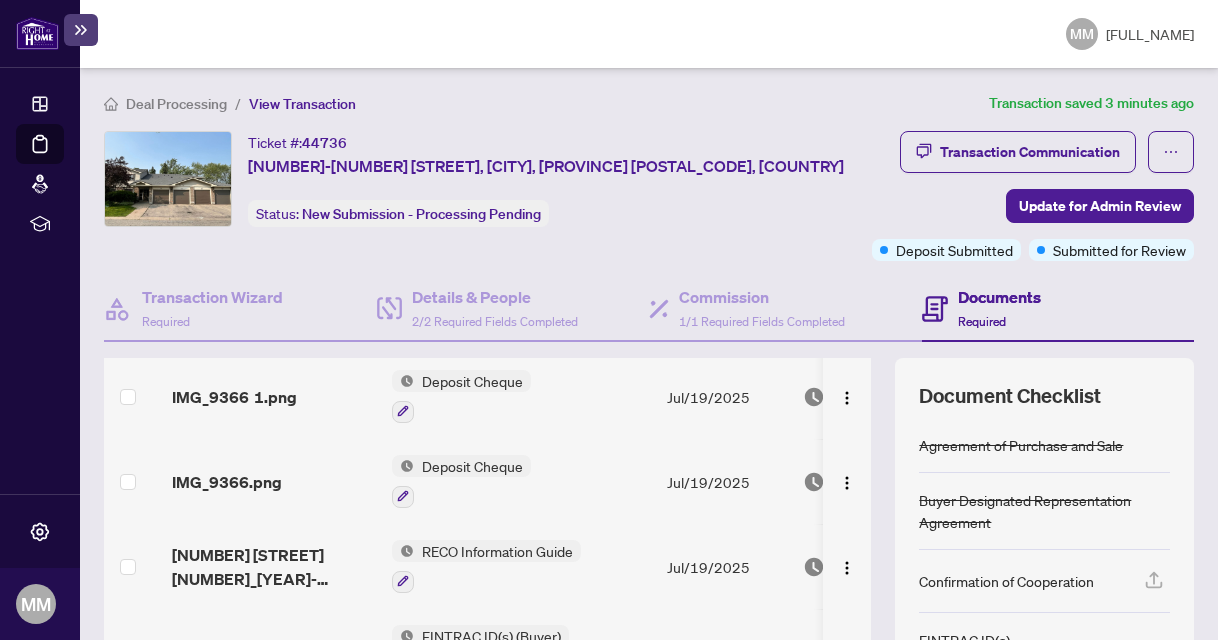 scroll, scrollTop: 61, scrollLeft: 0, axis: vertical 